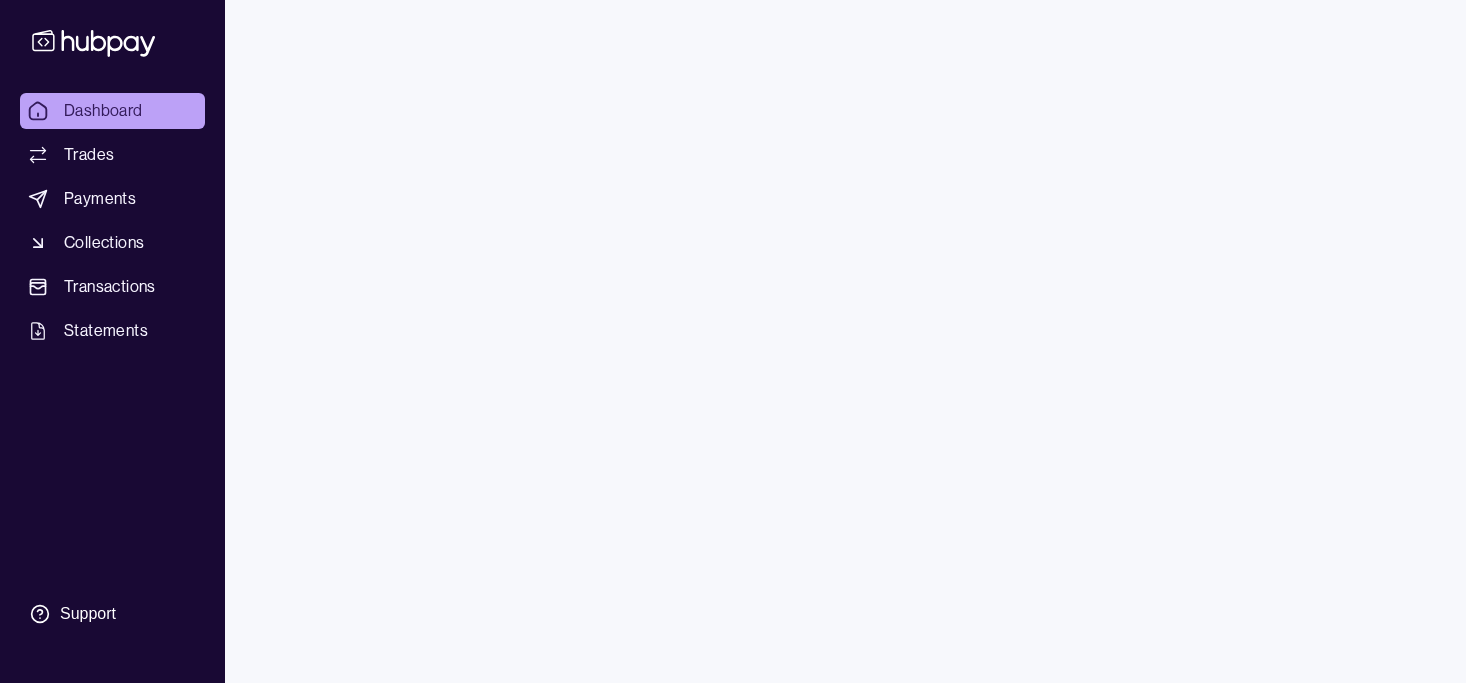 scroll, scrollTop: 0, scrollLeft: 0, axis: both 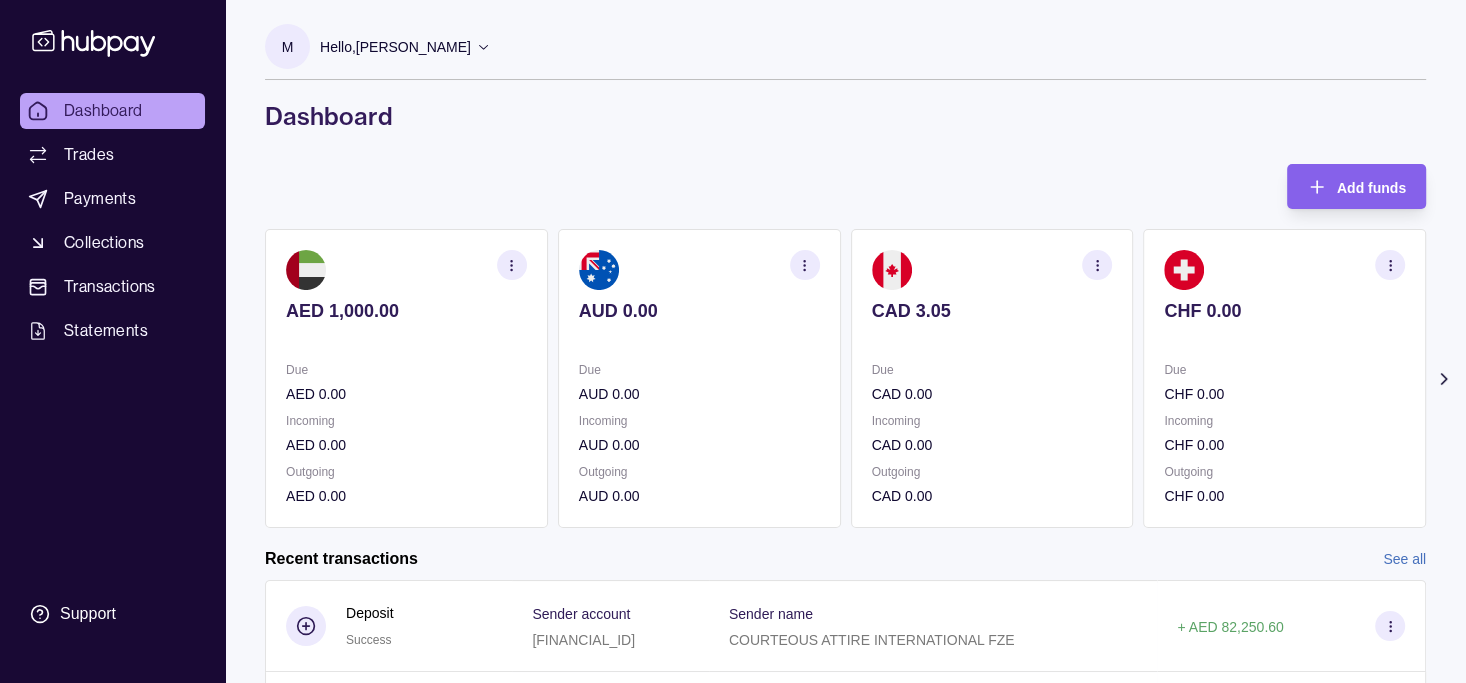 click 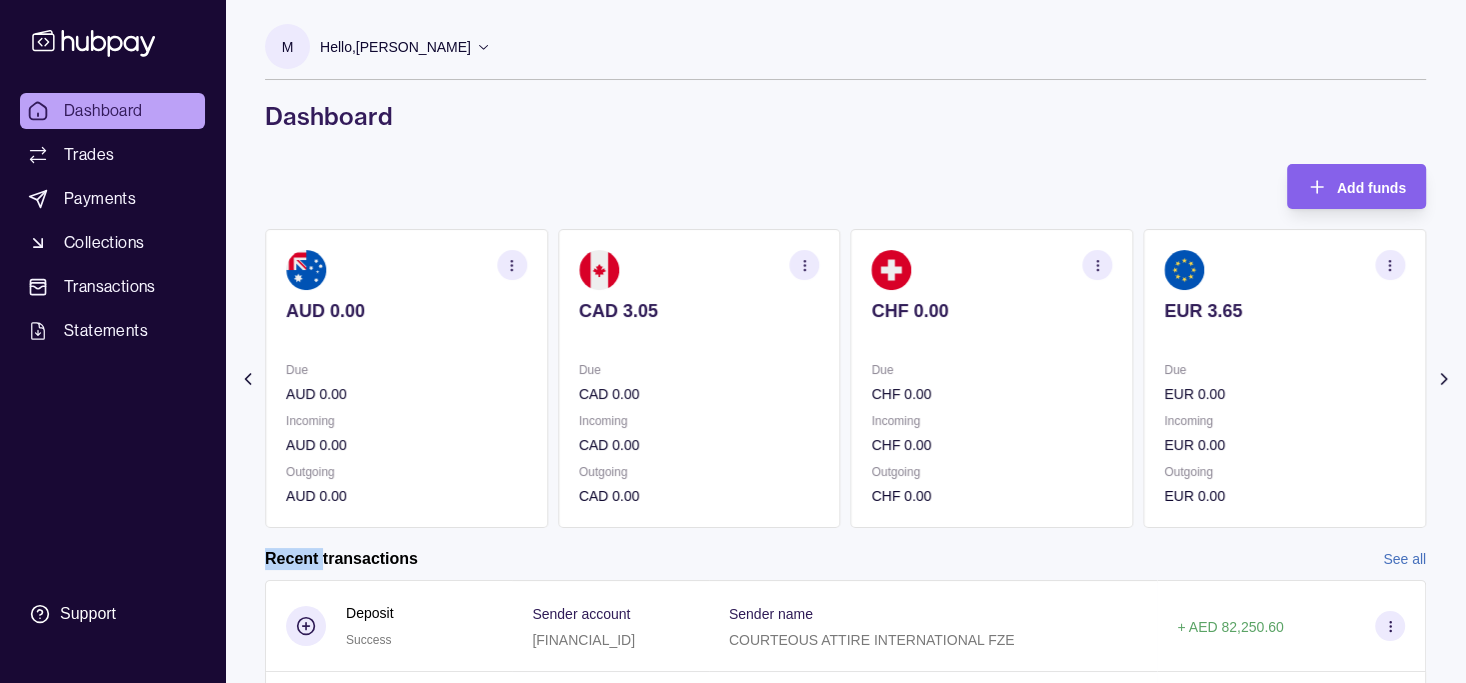 click 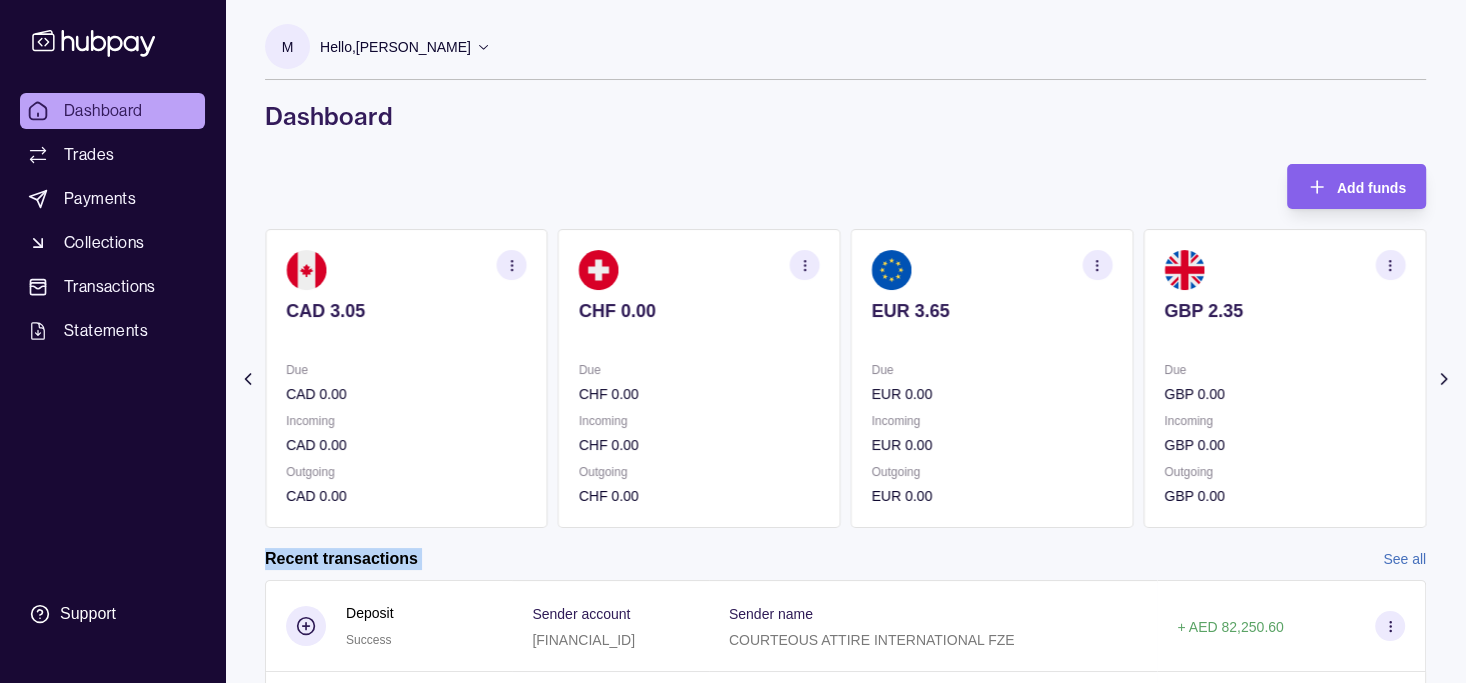 click 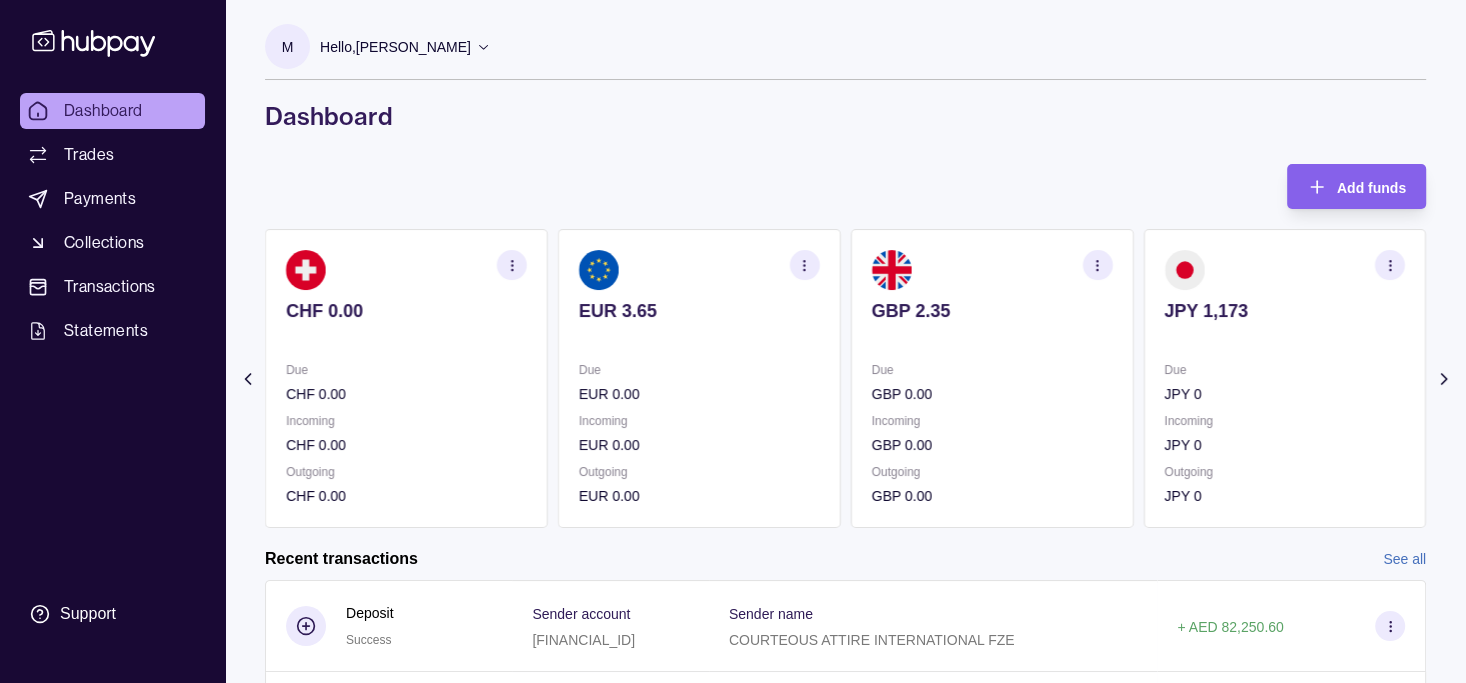 click 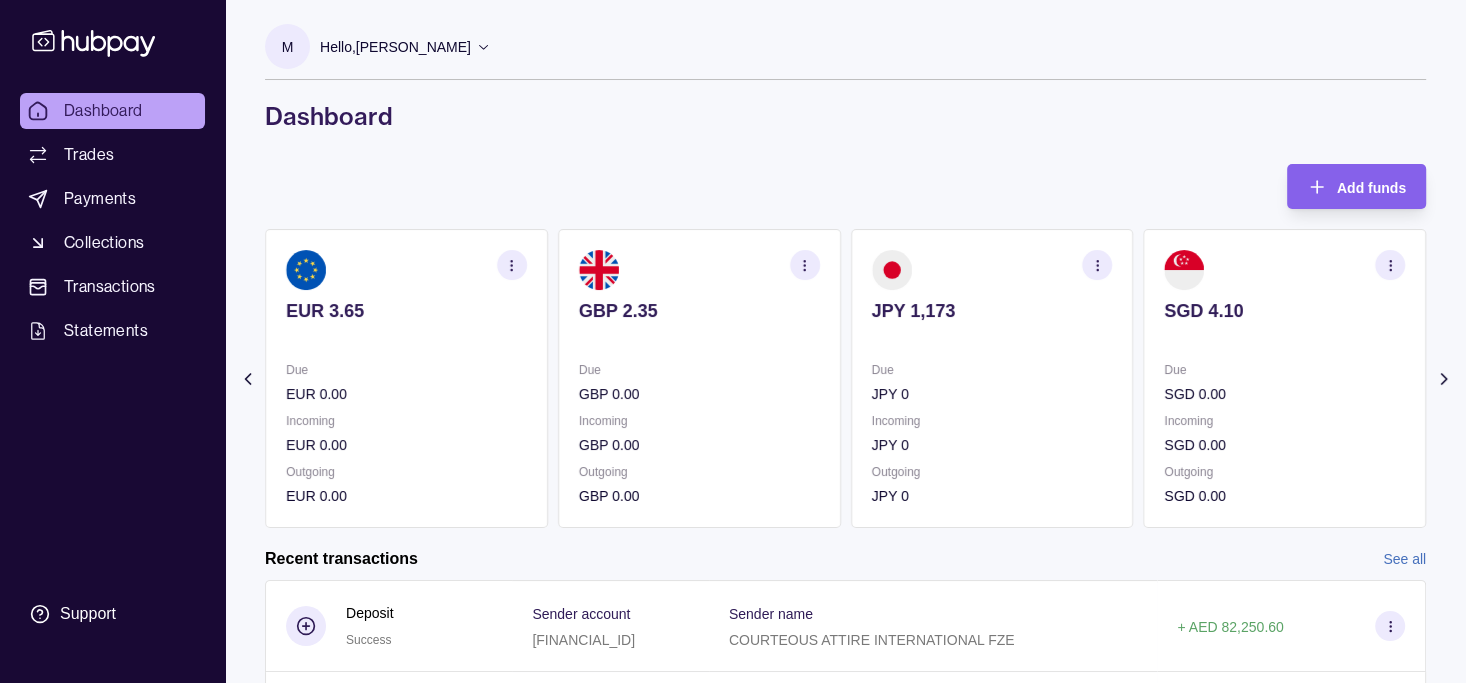 drag, startPoint x: 872, startPoint y: 186, endPoint x: 628, endPoint y: 259, distance: 254.68608 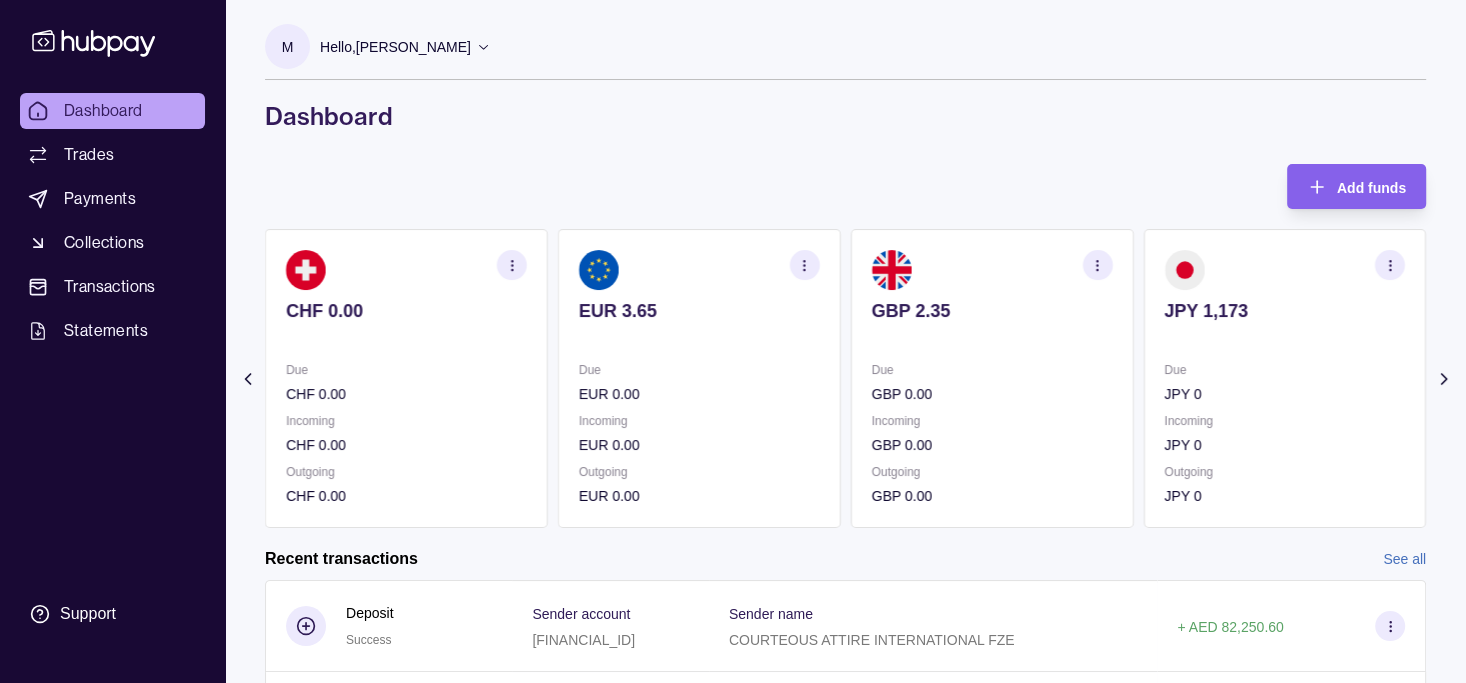 click 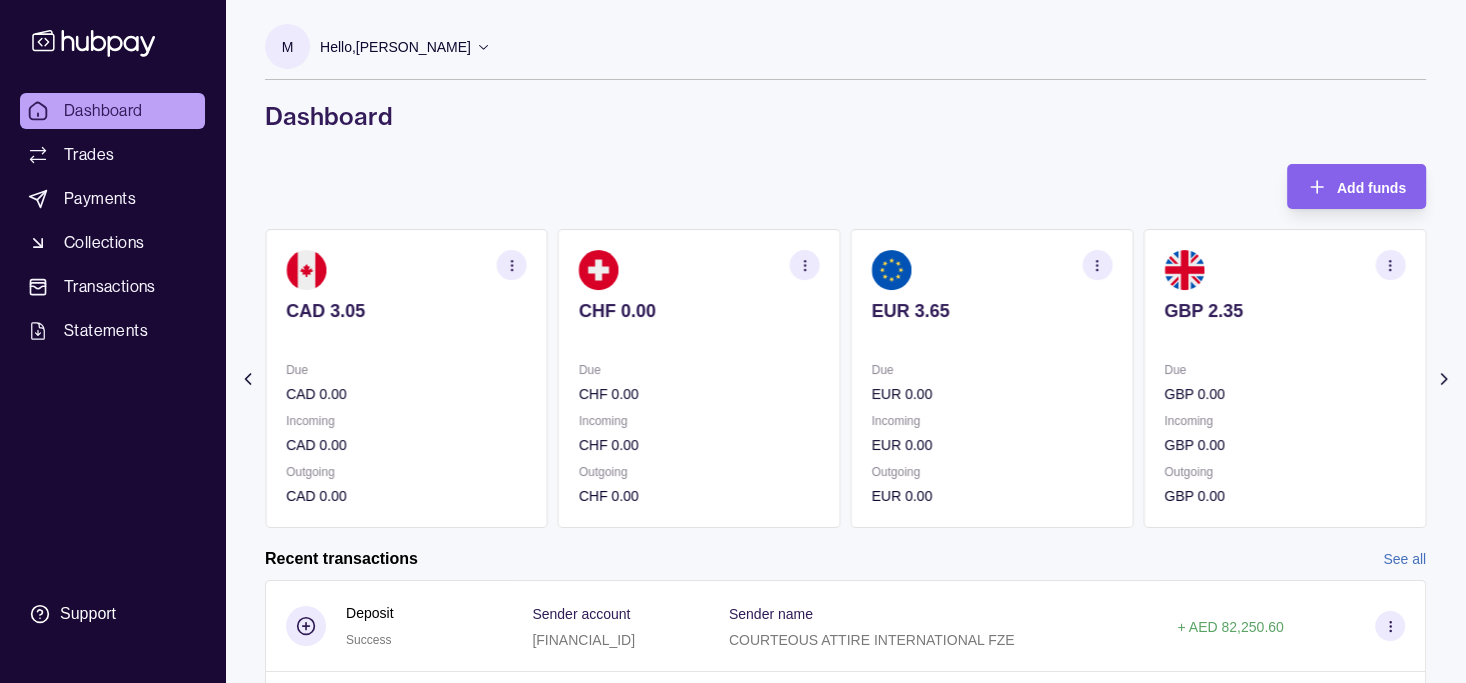 click 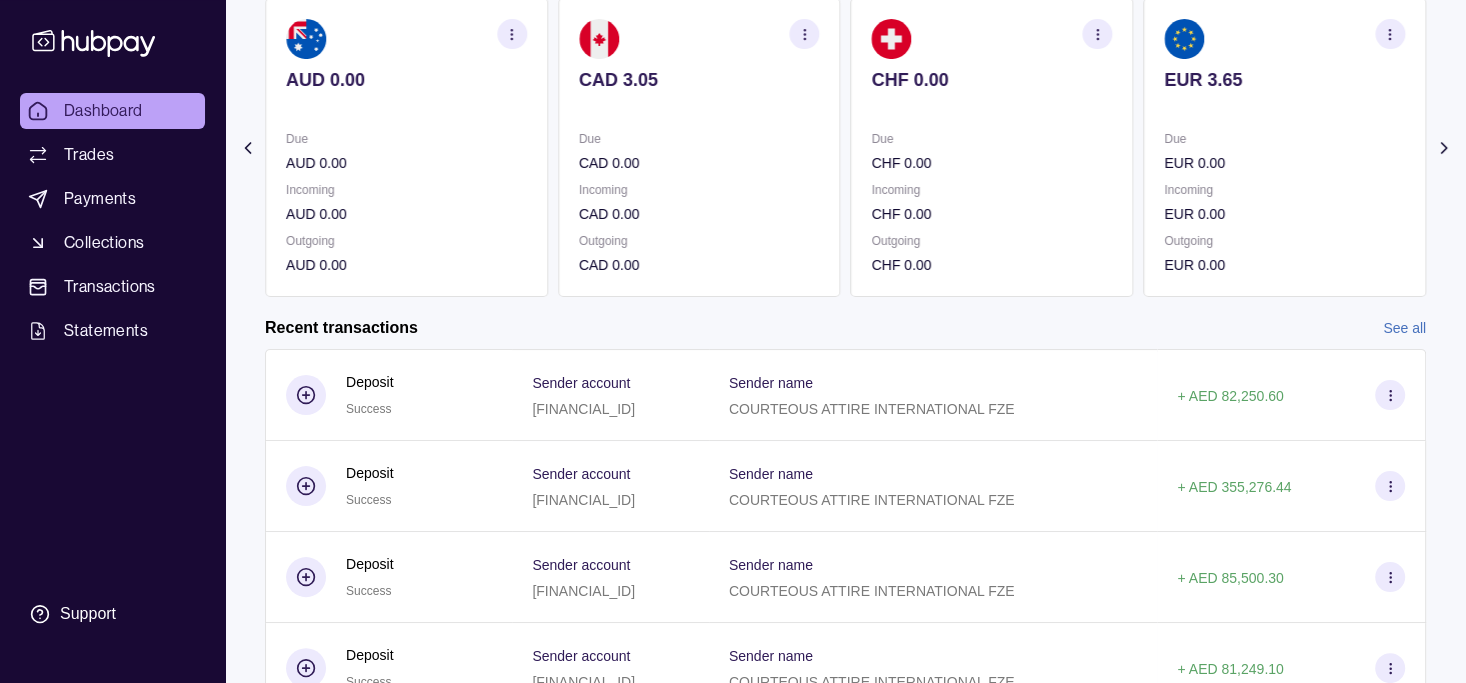 scroll, scrollTop: 0, scrollLeft: 0, axis: both 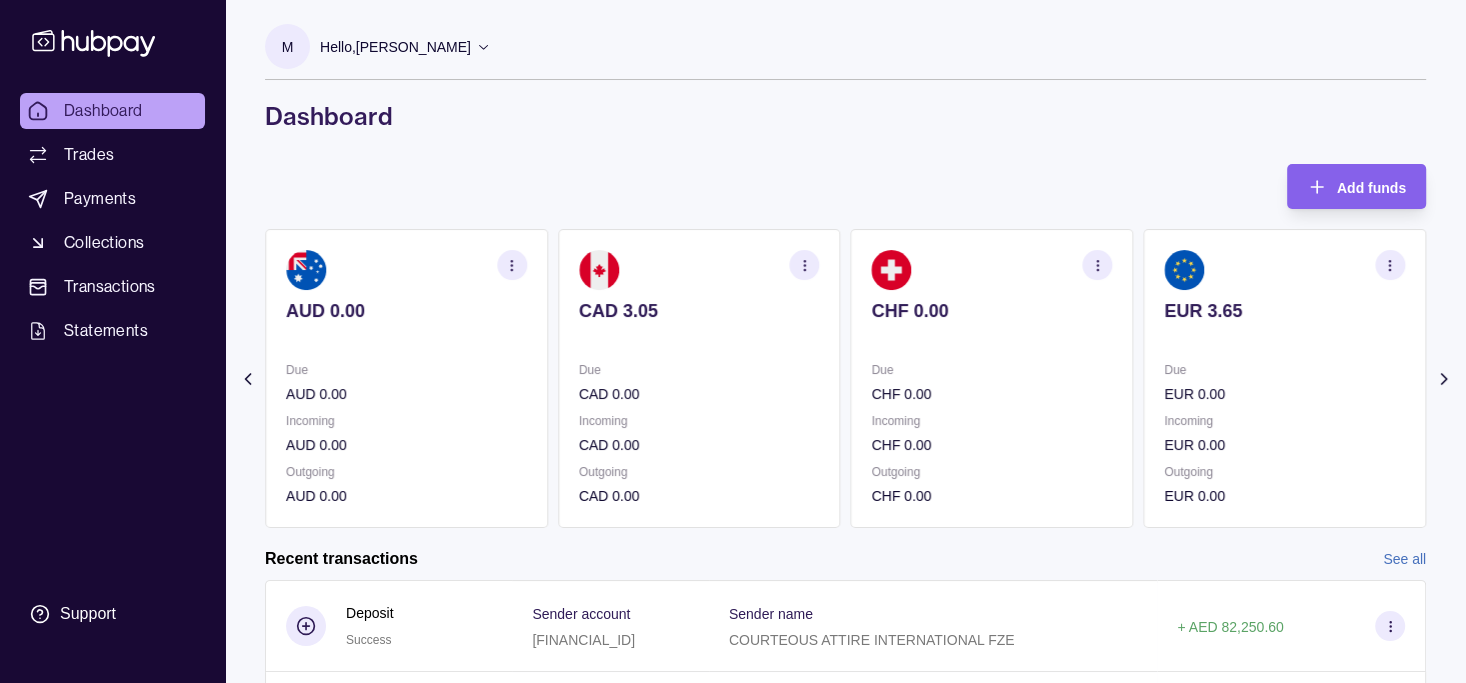 click 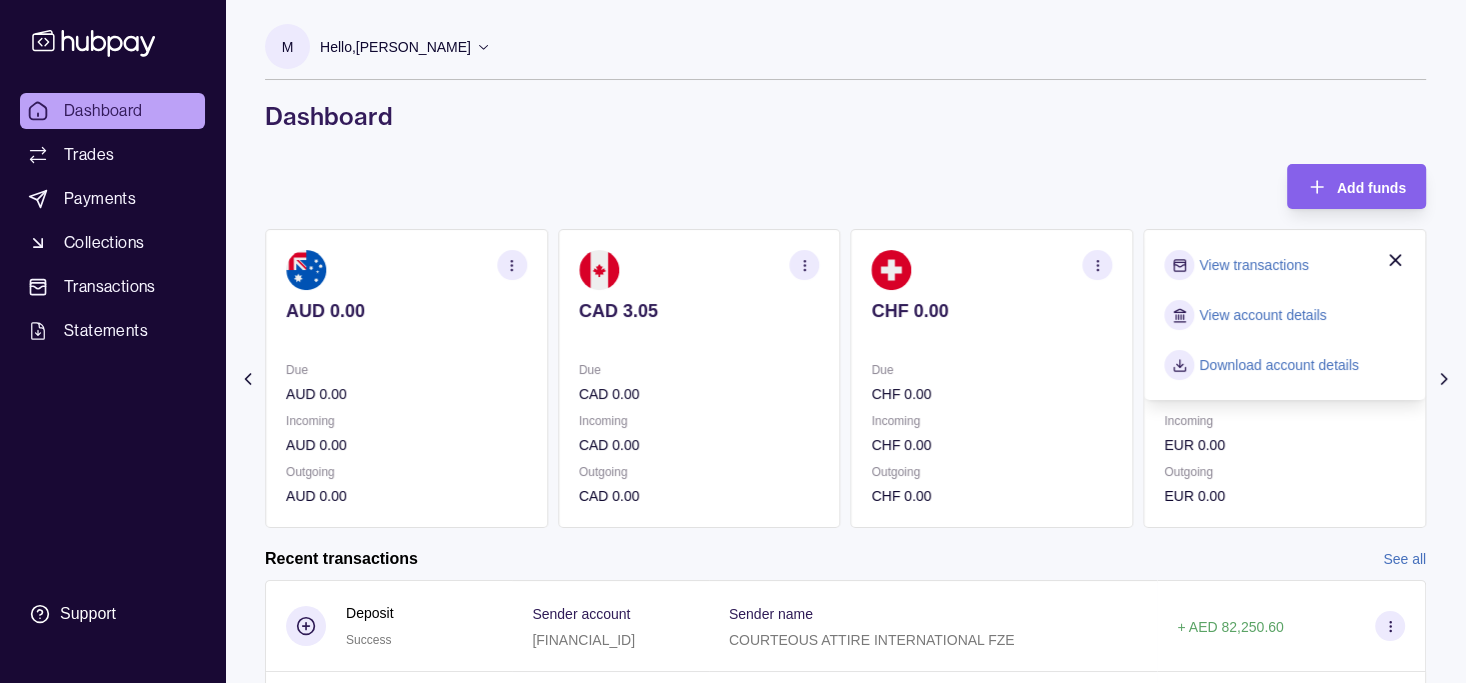 click on "View transactions" at bounding box center (1253, 265) 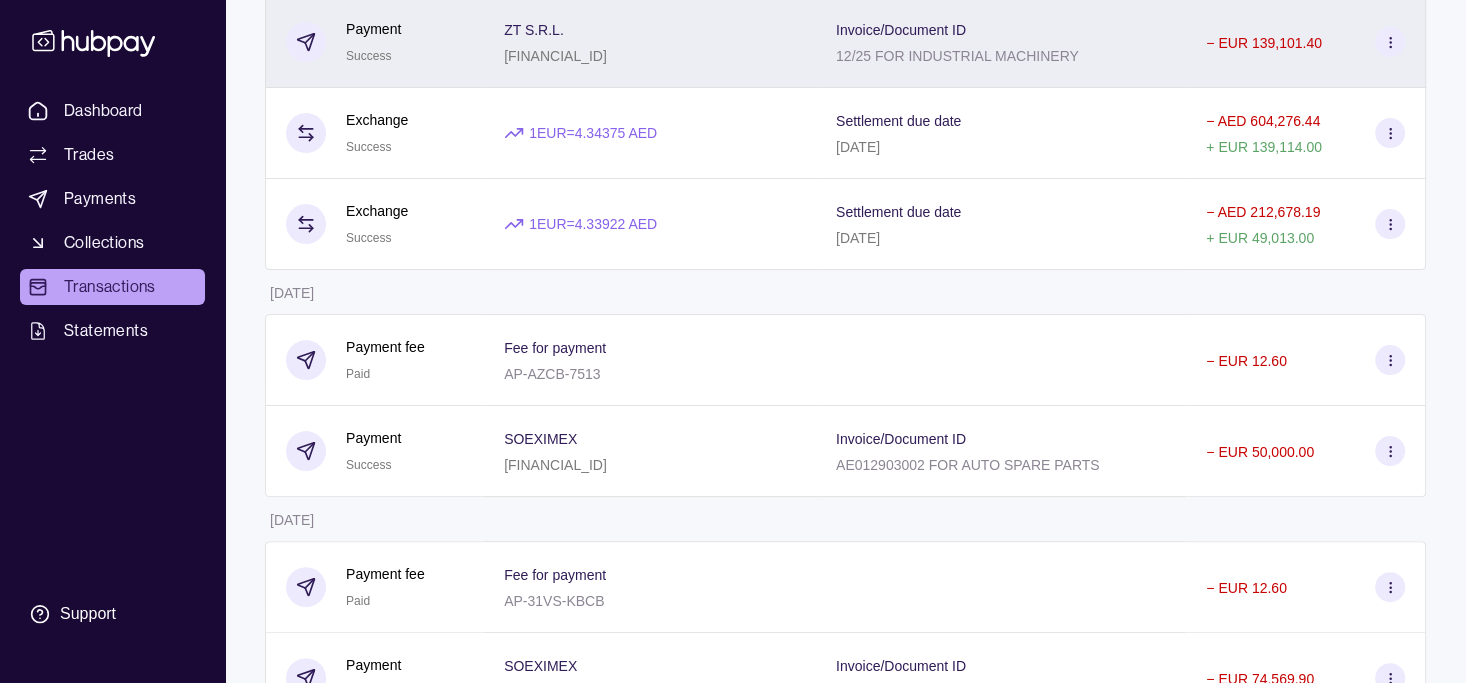 scroll, scrollTop: 400, scrollLeft: 0, axis: vertical 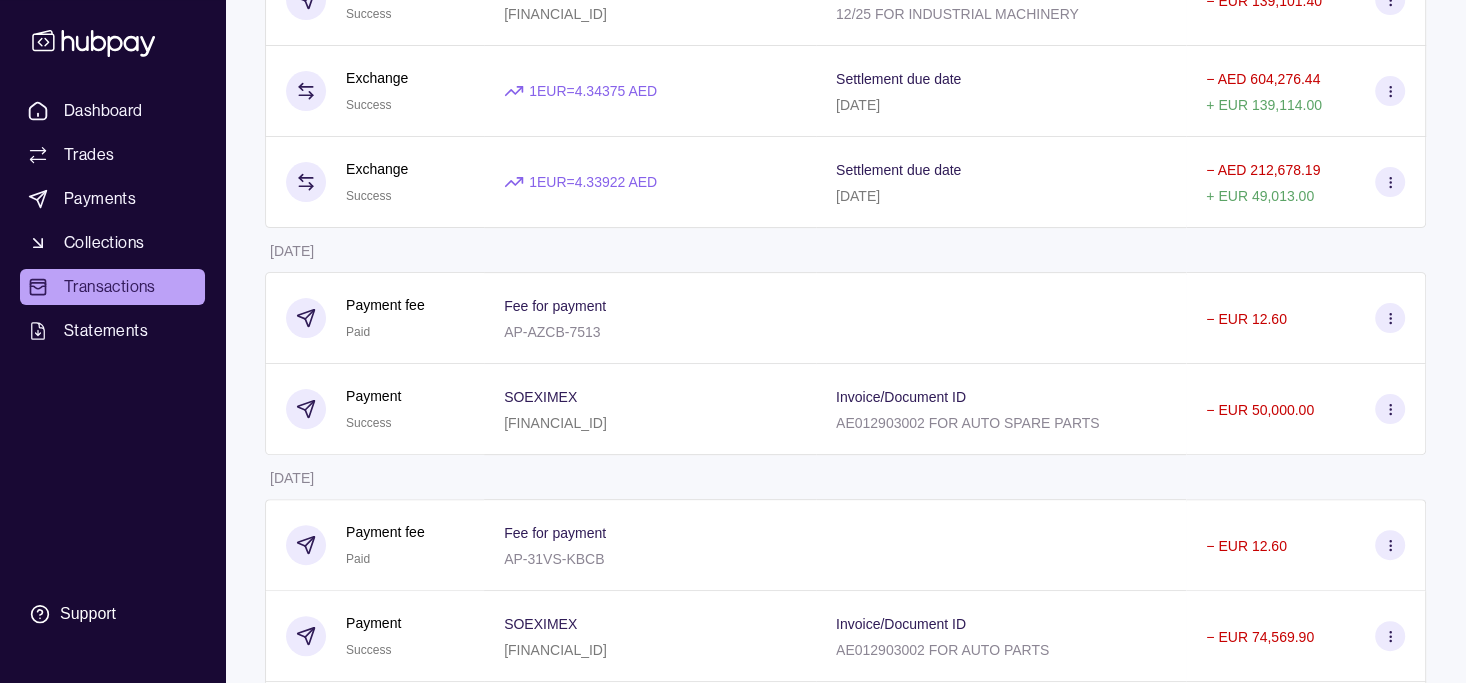click on "Details Amount [DATE] Payment fee Paid Fee for payment AP-8368-5WQG −   EUR 12.60 Payment Success ZT S.R.L. [FINANCIAL_ID] Invoice/Document ID 12/25 FOR INDUSTRIAL MACHINERY −   EUR 139,101.40 Exchange Success 1  EUR  =  4.34375   AED Settlement due date [DATE] −   AED 604,276.44 +   EUR 139,114.00 Exchange Success 1  EUR  =  4.33922   AED Settlement due date [DATE] −   AED 212,678.19 +   EUR 49,013.00 [DATE] Payment fee Paid Fee for payment AP-AZCB-7513 −   EUR 12.60 Payment Success SOEXIMEX [FINANCIAL_ID] Invoice/Document ID AE012903002 FOR AUTO SPARE PARTS −   EUR 50,000.00 [DATE] Payment fee Paid Fee for payment AP-31VS-KBCB −   EUR 12.60 Payment Success SOEXIMEX [FINANCIAL_ID] Invoice/Document ID AE012903002 FOR AUTO PARTS −   EUR 74,569.90 Payment fee Paid Fee for payment AP-1T36-COZD −   EUR 12.60 Payment Success NUT INTERNATIONAL LTD [FINANCIAL_ID] Invoice/Document ID CY250324 FOR AUTO SPARE PARTS −   [DATE]" at bounding box center (845, 909) 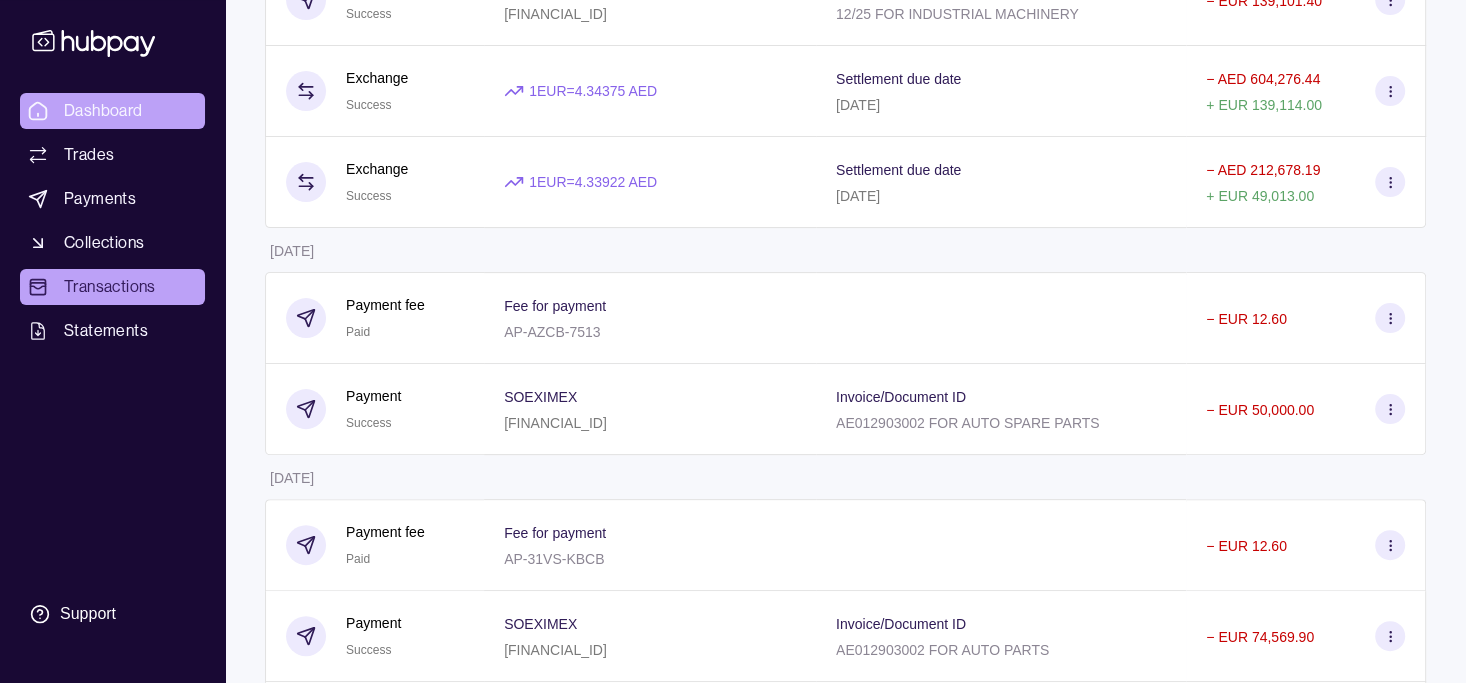 click on "Dashboard" at bounding box center (103, 111) 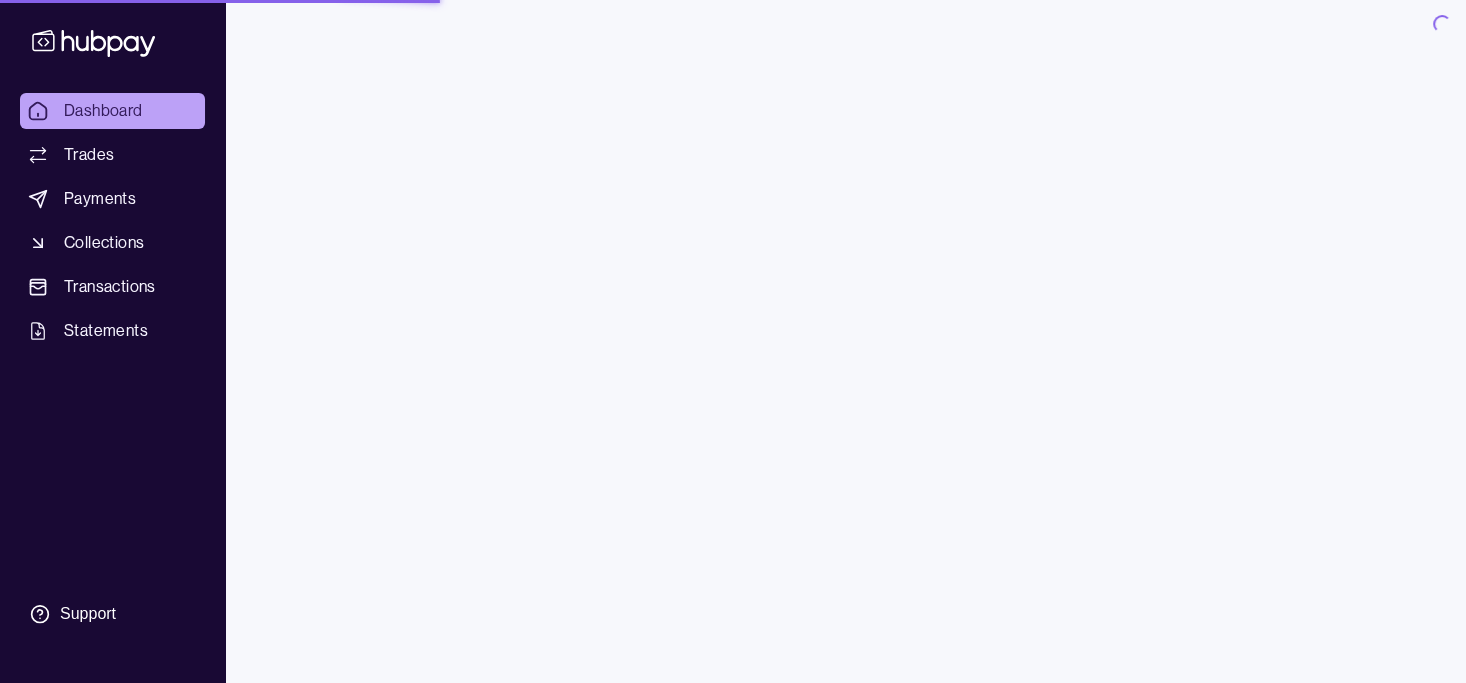 scroll, scrollTop: 0, scrollLeft: 0, axis: both 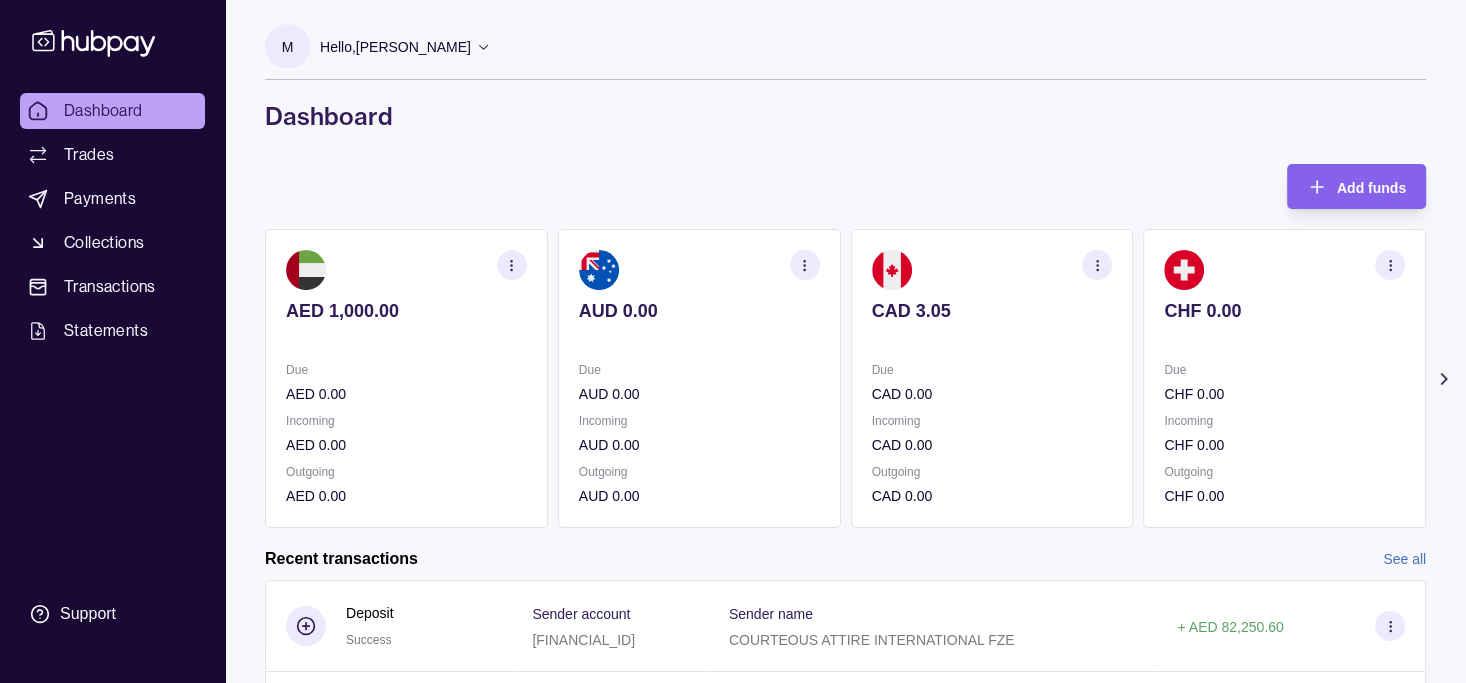 click 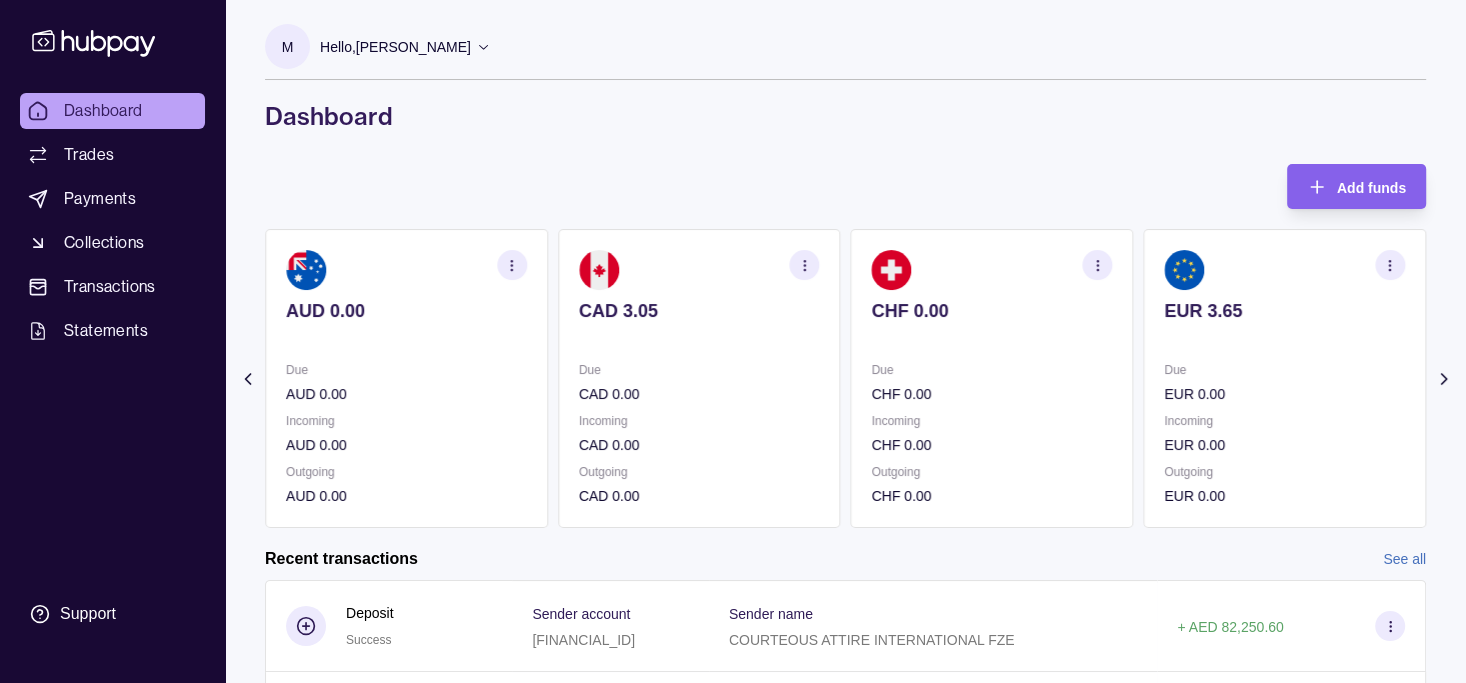 drag, startPoint x: 757, startPoint y: 100, endPoint x: 393, endPoint y: 283, distance: 407.41257 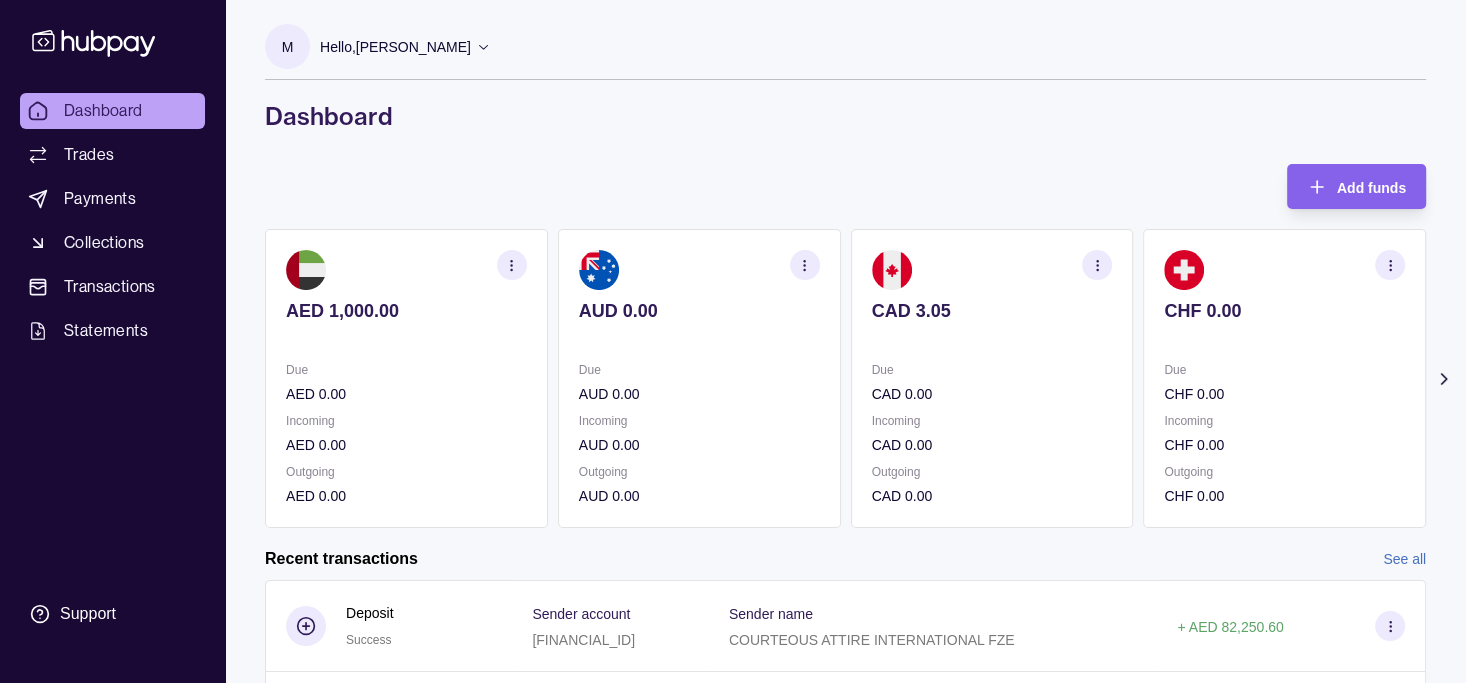 click on "Add funds AED 1,000.00                                                                                                               Due AED 0.00 Incoming AED 0.00 Outgoing AED 0.00 AUD 0.00                                                                                                               Due AUD 0.00 Incoming AUD 0.00 Outgoing AUD 0.00 CAD 3.05                                                                                                               Due CAD 0.00 Incoming CAD 0.00 Outgoing CAD 0.00 CHF 0.00                                                                                                               Due CHF 0.00 Incoming CHF 0.00 Outgoing CHF 0.00 EUR 3.65                                                                         +" at bounding box center [845, 620] 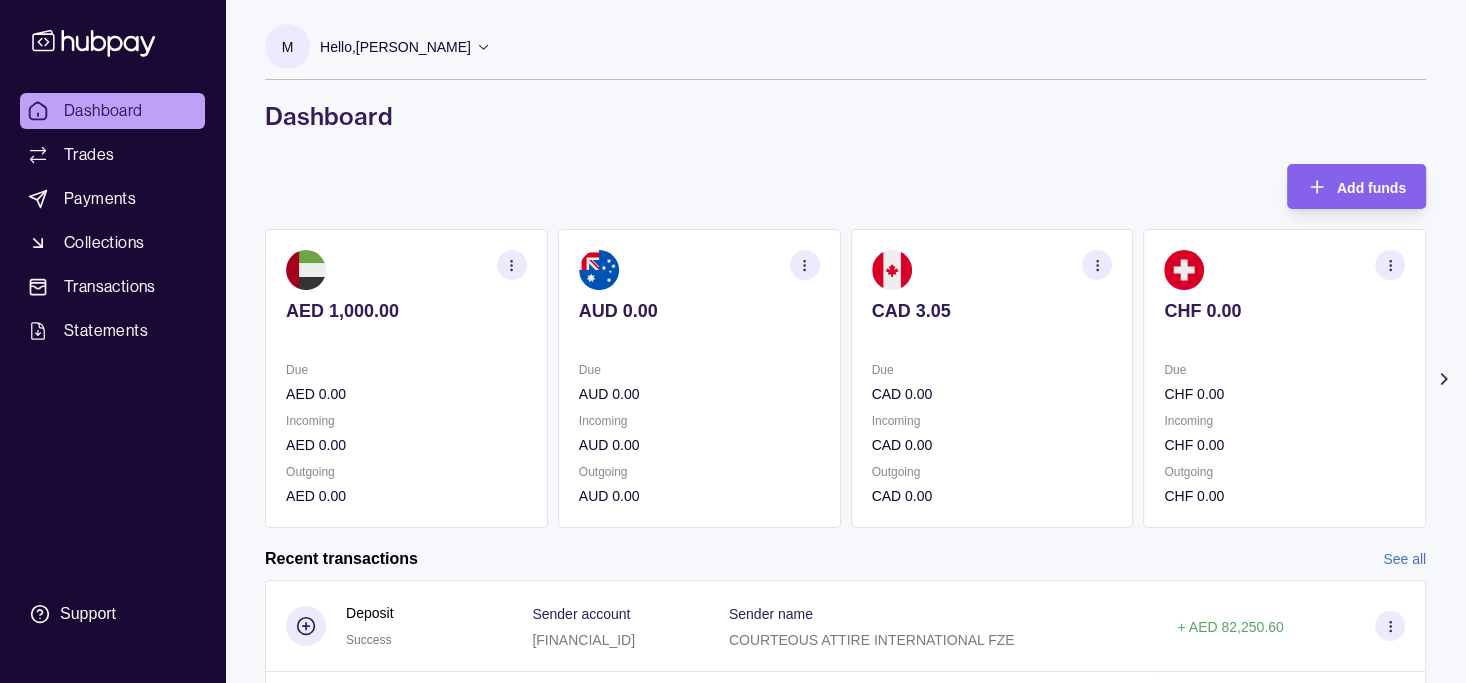 click on "Add funds AED 1,000.00                                                                                                               Due AED 0.00 Incoming AED 0.00 Outgoing AED 0.00 AUD 0.00                                                                                                               Due AUD 0.00 Incoming AUD 0.00 Outgoing AUD 0.00 CAD 3.05                                                                                                               Due CAD 0.00 Incoming CAD 0.00 Outgoing CAD 0.00 CHF 0.00                                                                                                               Due CHF 0.00 Incoming CHF 0.00 Outgoing CHF 0.00 EUR 3.65" at bounding box center [845, 346] 